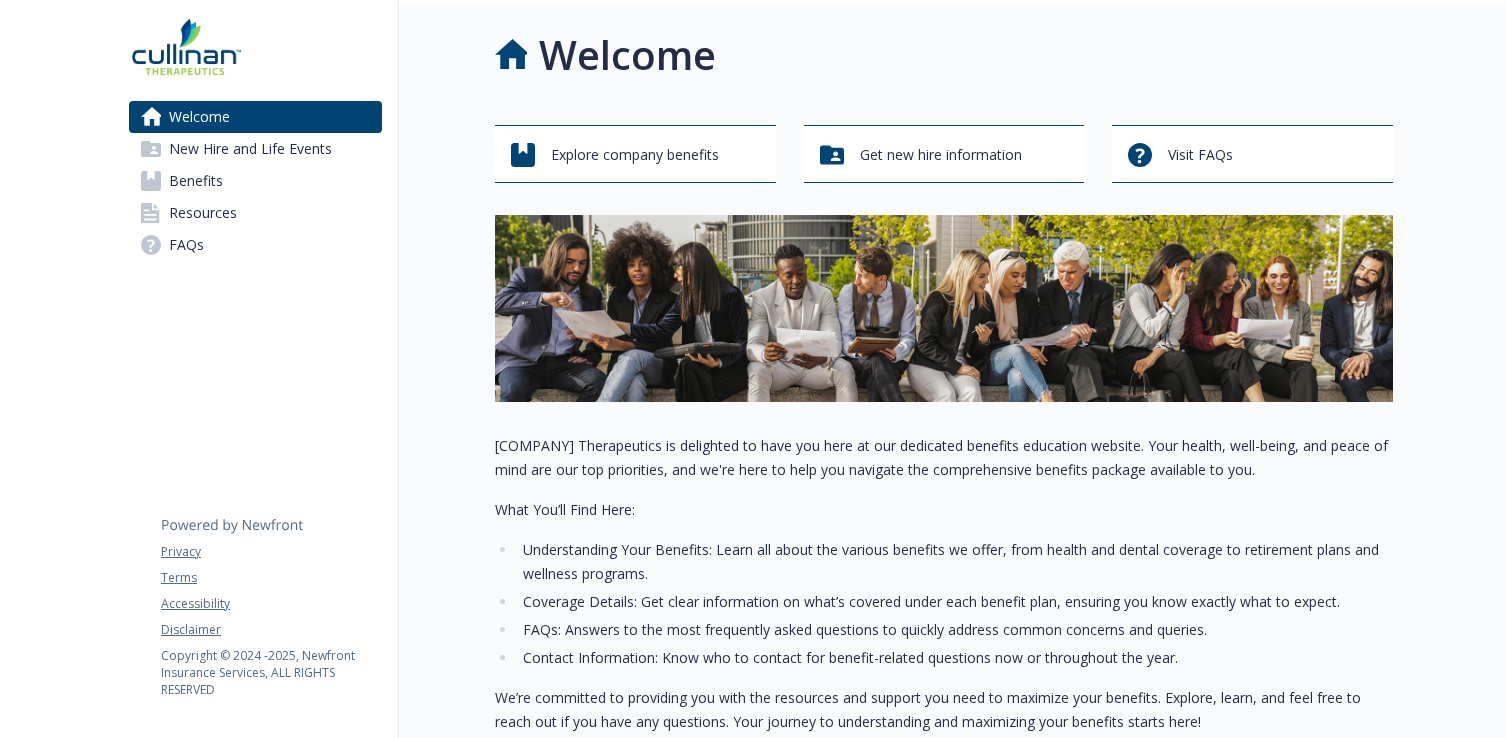 scroll, scrollTop: 0, scrollLeft: 0, axis: both 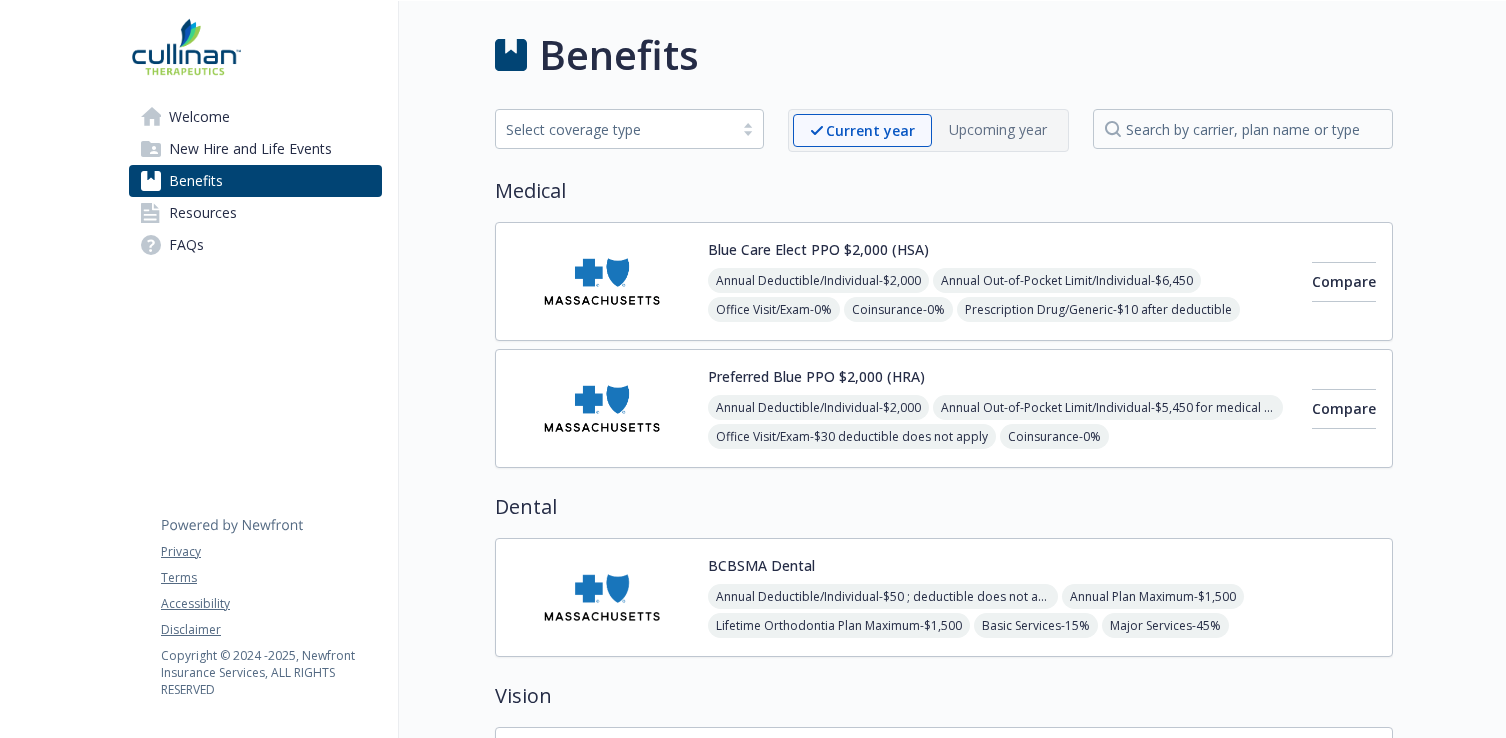 click at bounding box center (602, 281) 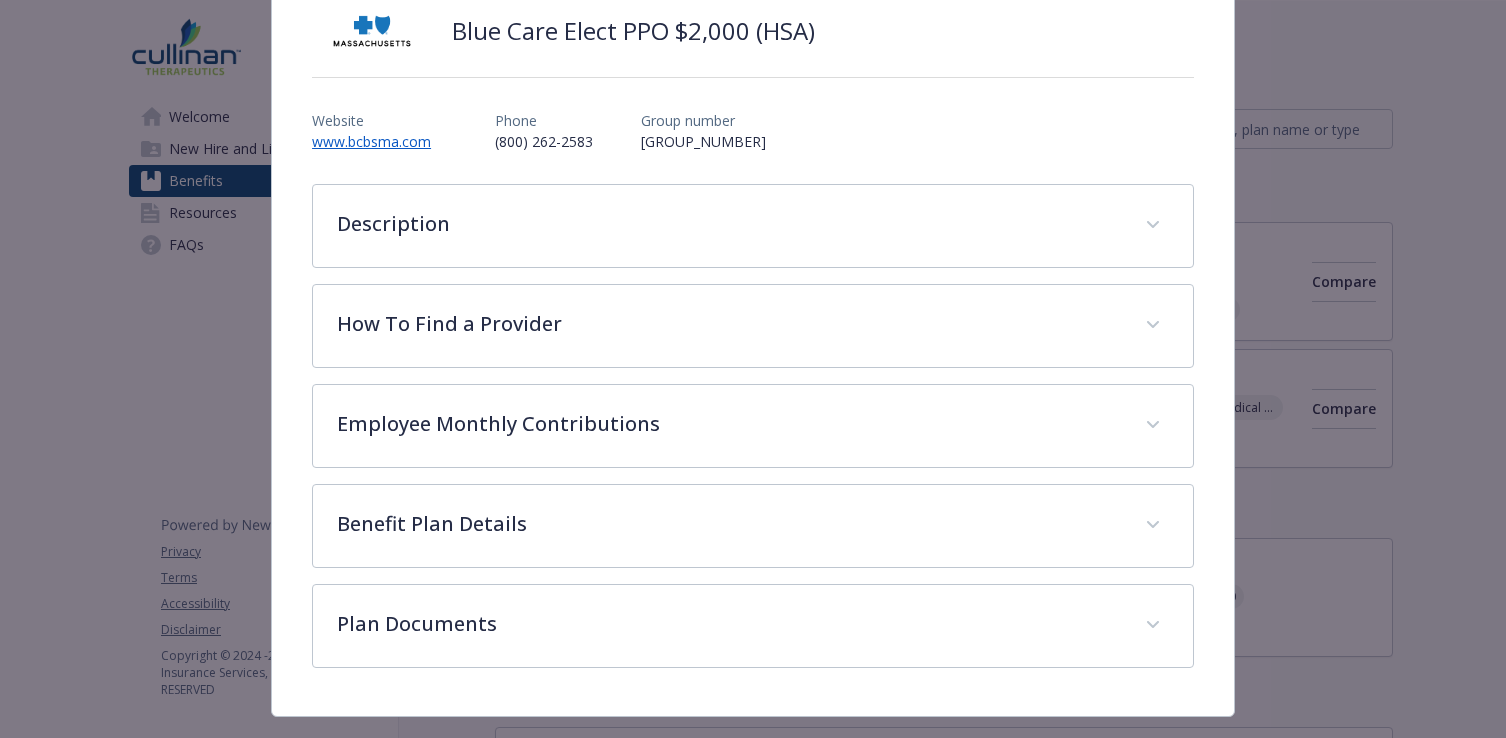 scroll, scrollTop: 196, scrollLeft: 0, axis: vertical 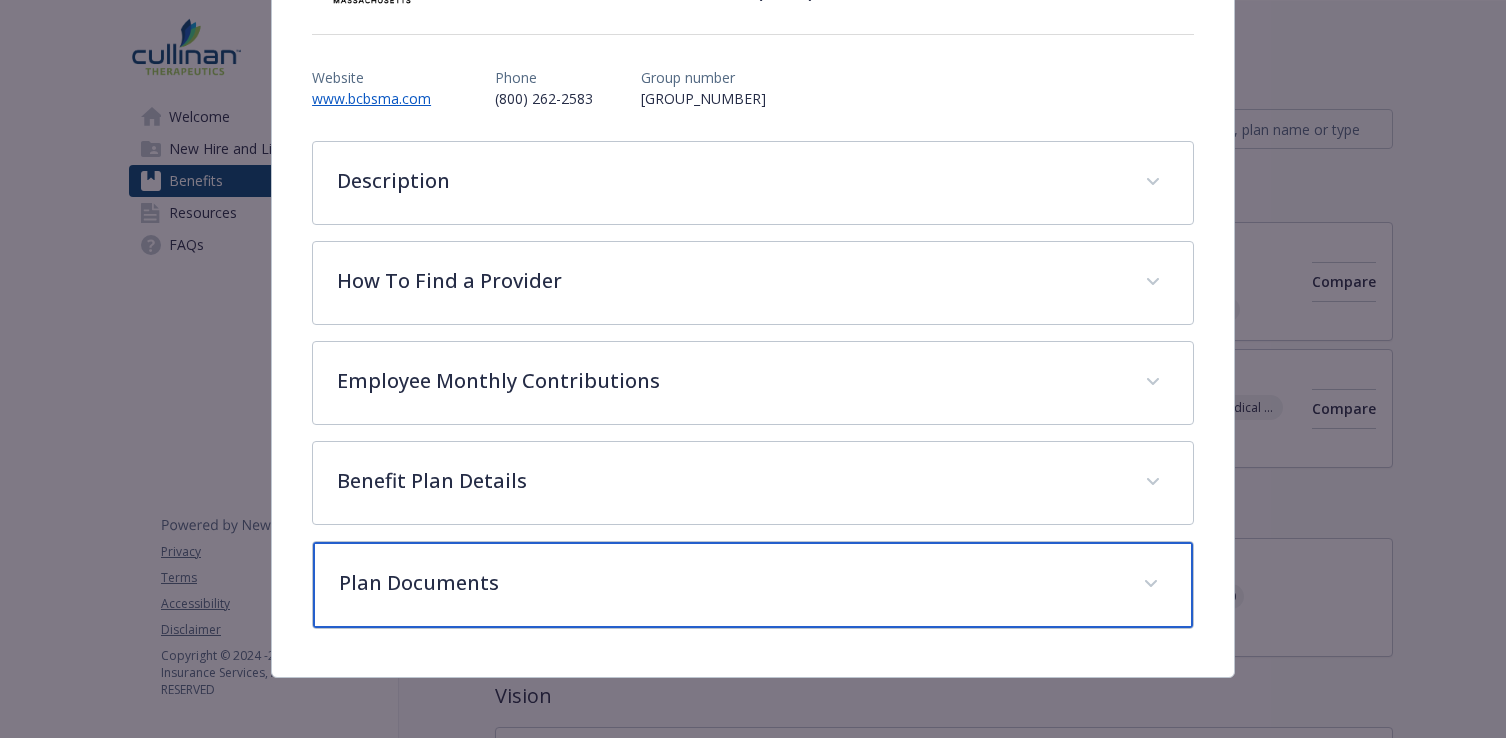 click on "Plan Documents" at bounding box center [729, 583] 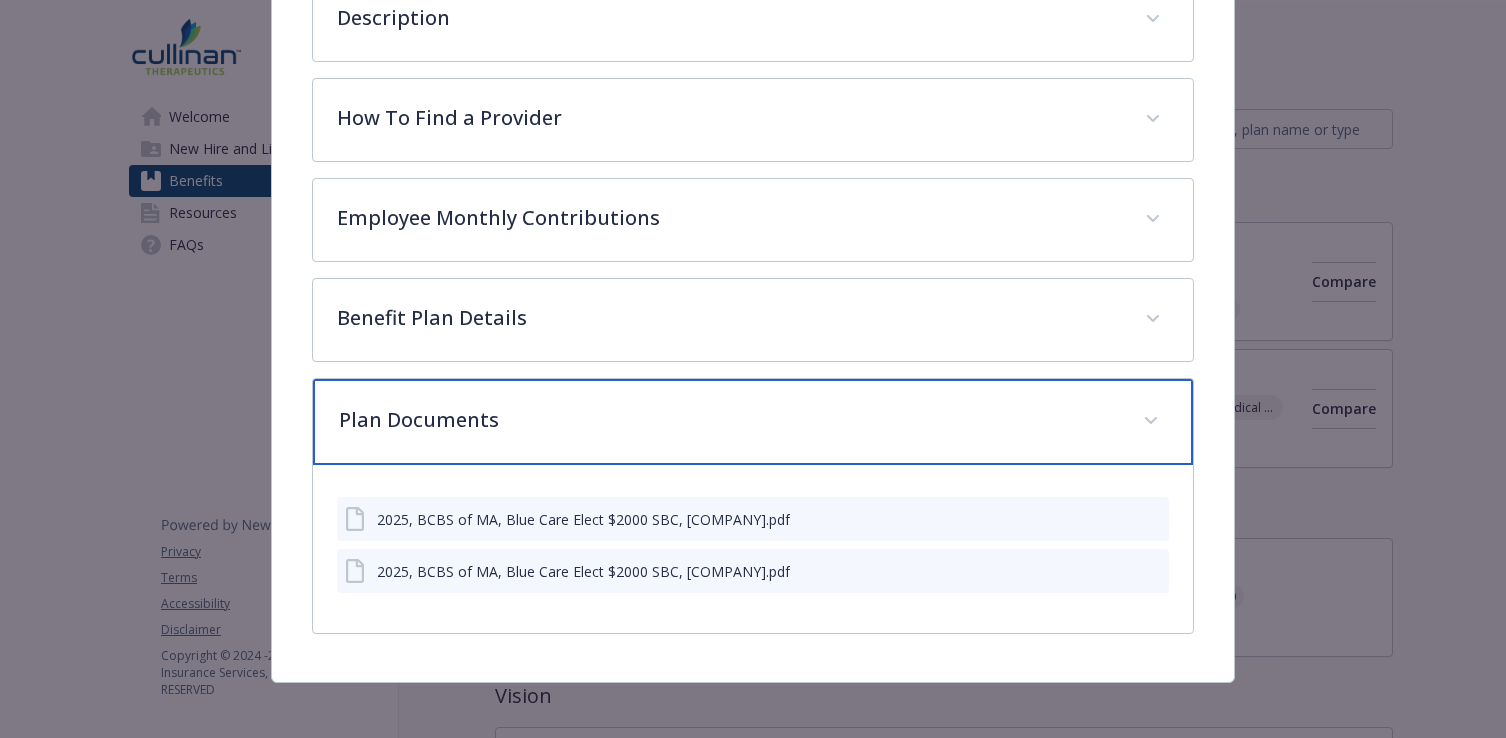 scroll, scrollTop: 368, scrollLeft: 0, axis: vertical 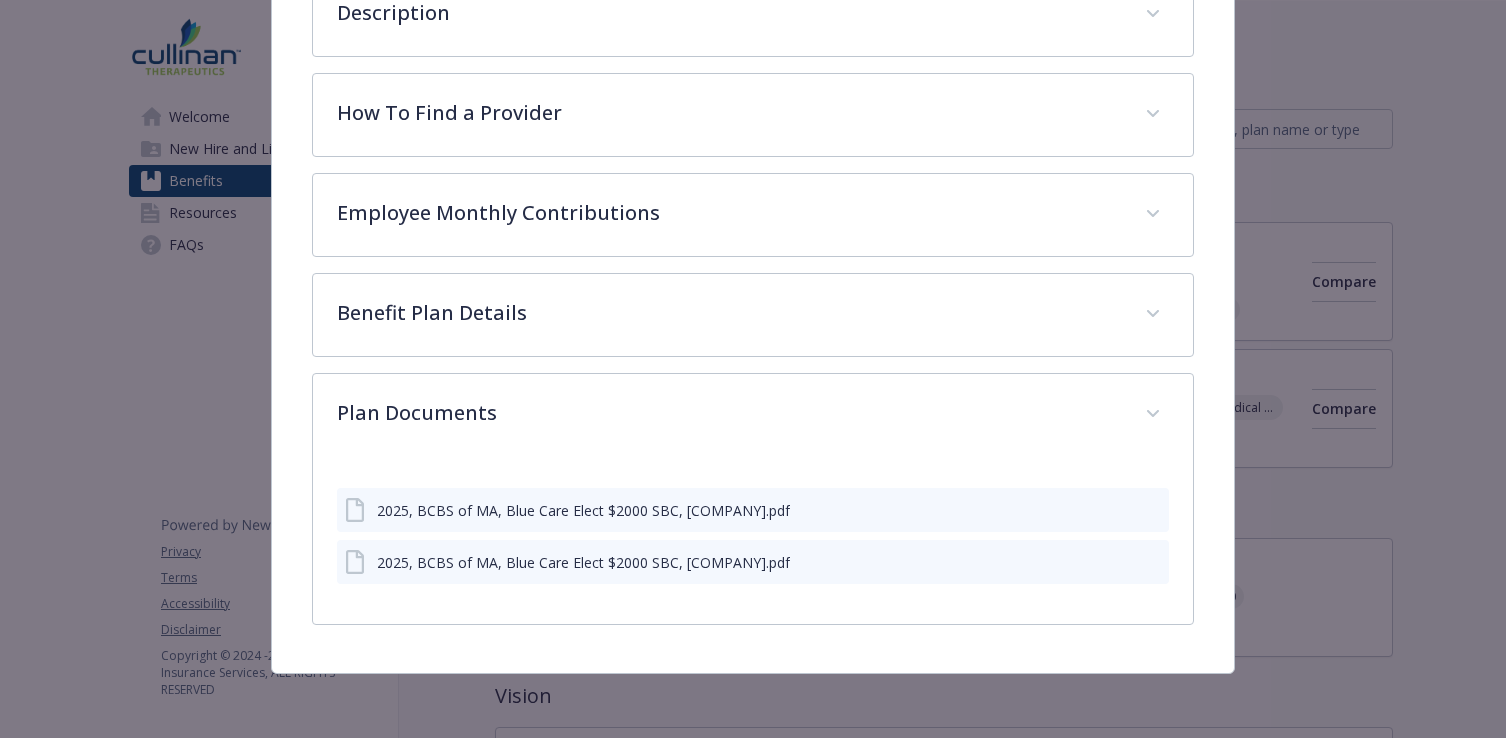 click 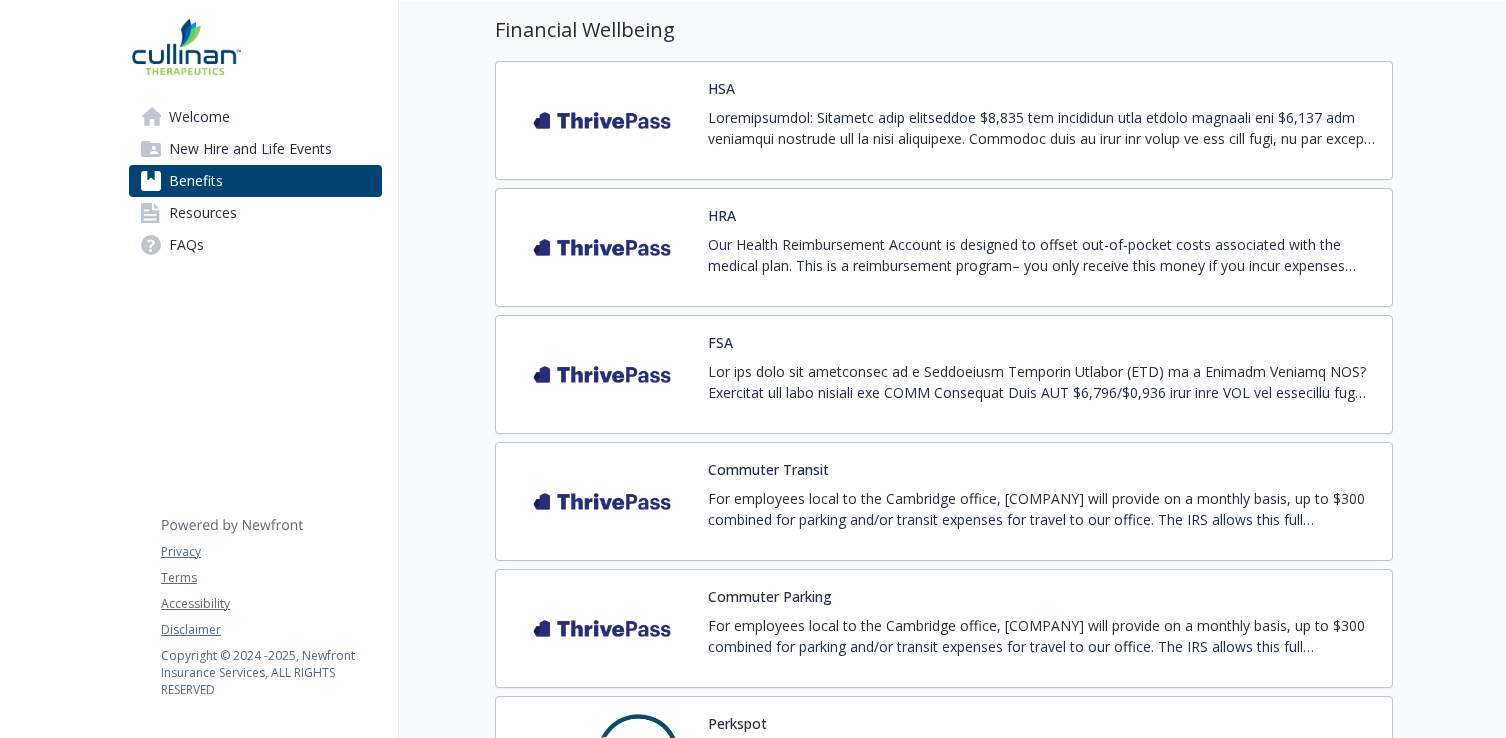 scroll, scrollTop: 1859, scrollLeft: 0, axis: vertical 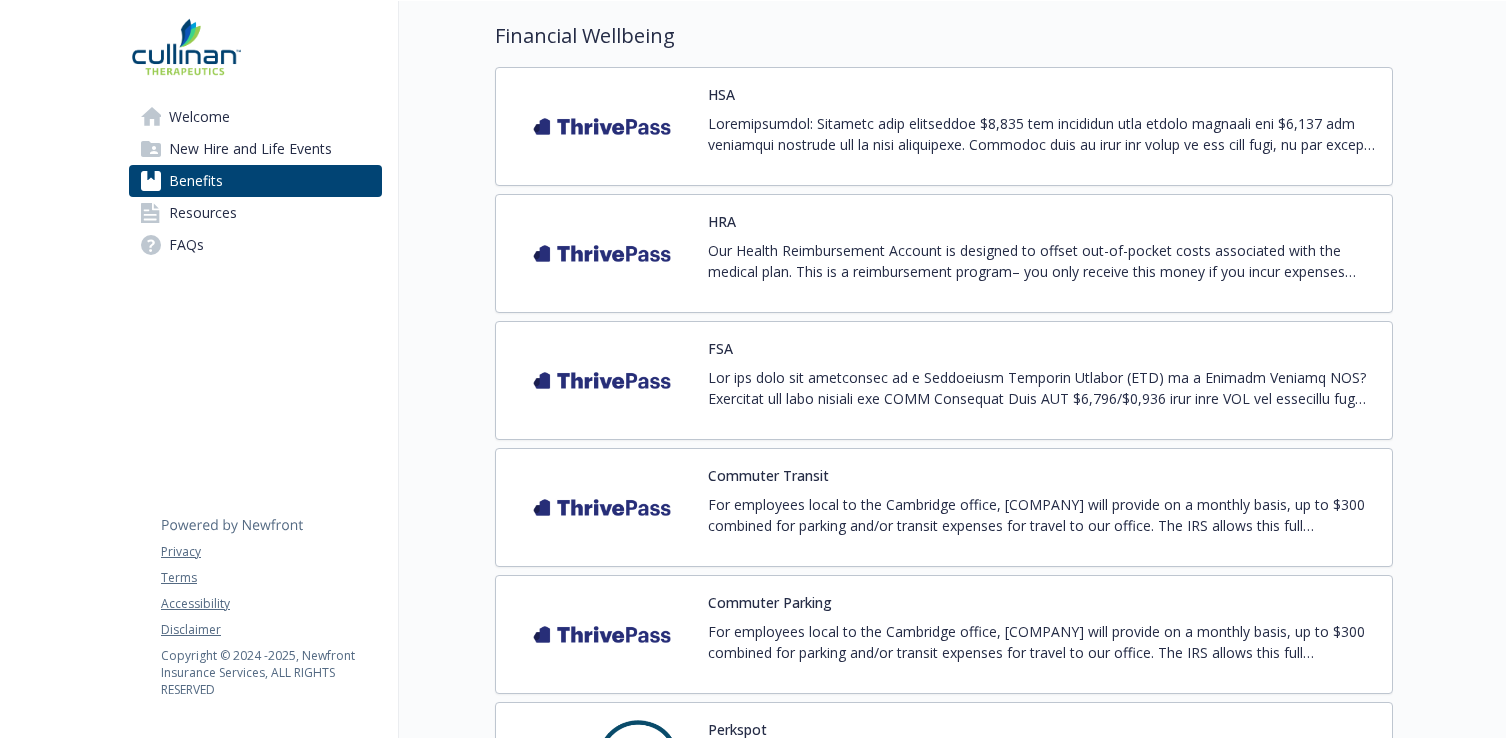 click at bounding box center (602, 126) 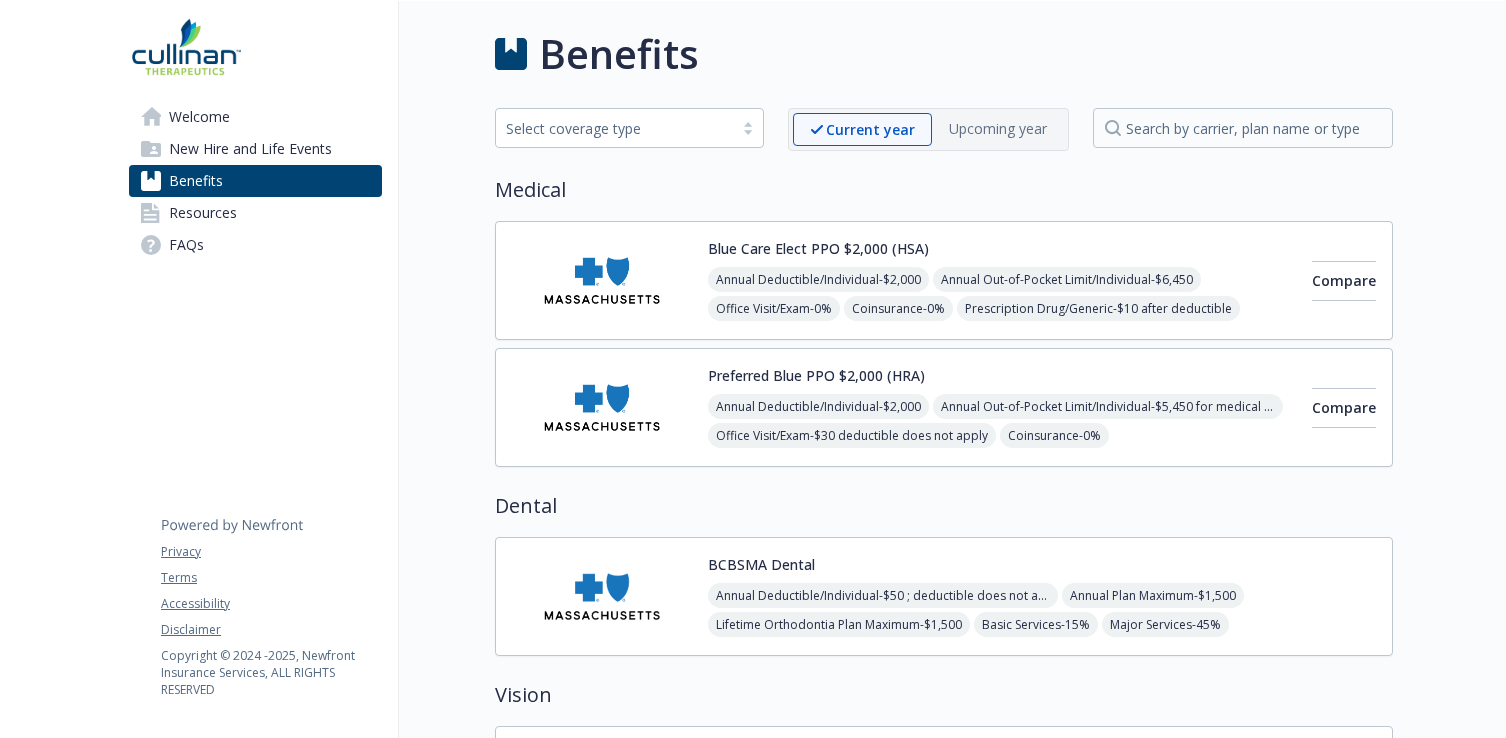 scroll, scrollTop: 1859, scrollLeft: 0, axis: vertical 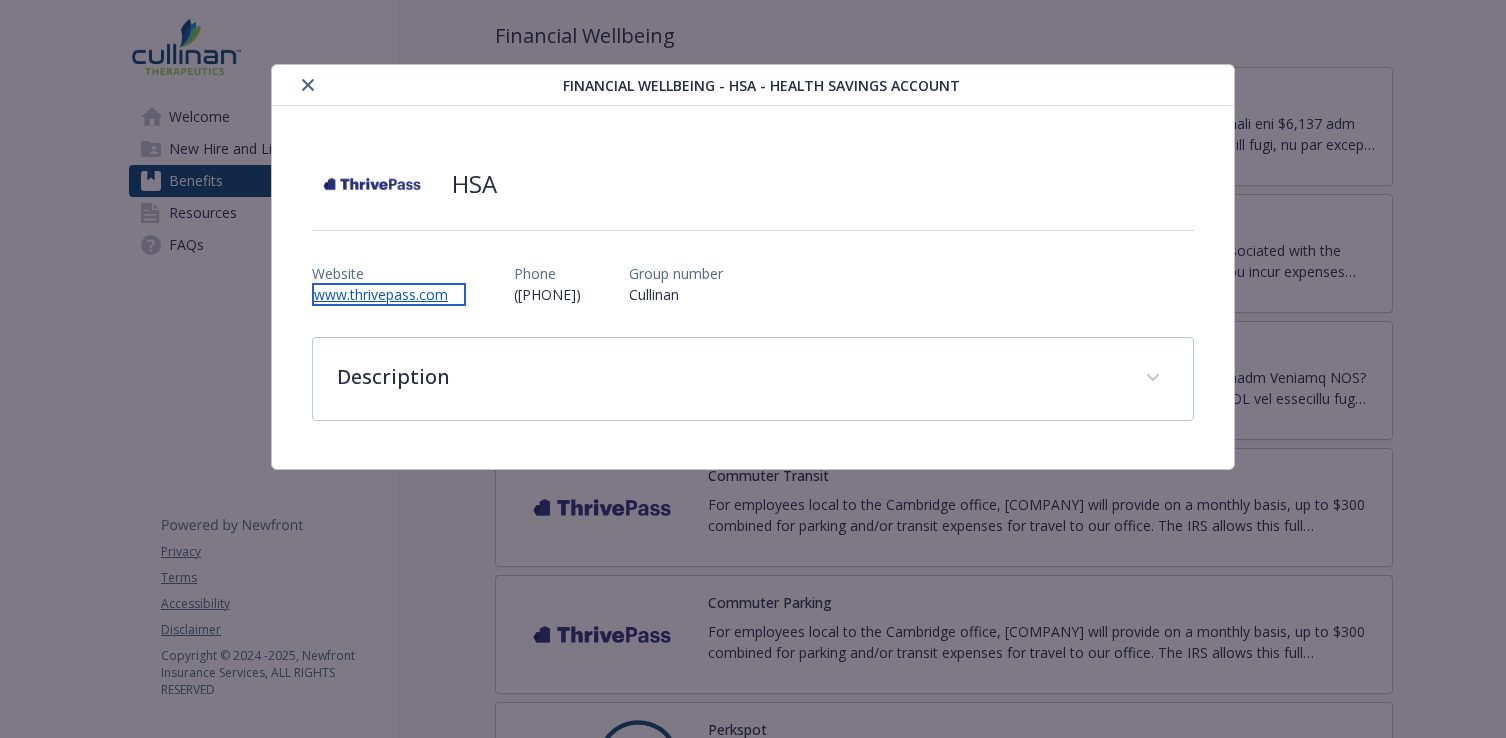 click on "www.thrivepass.com" at bounding box center (389, 294) 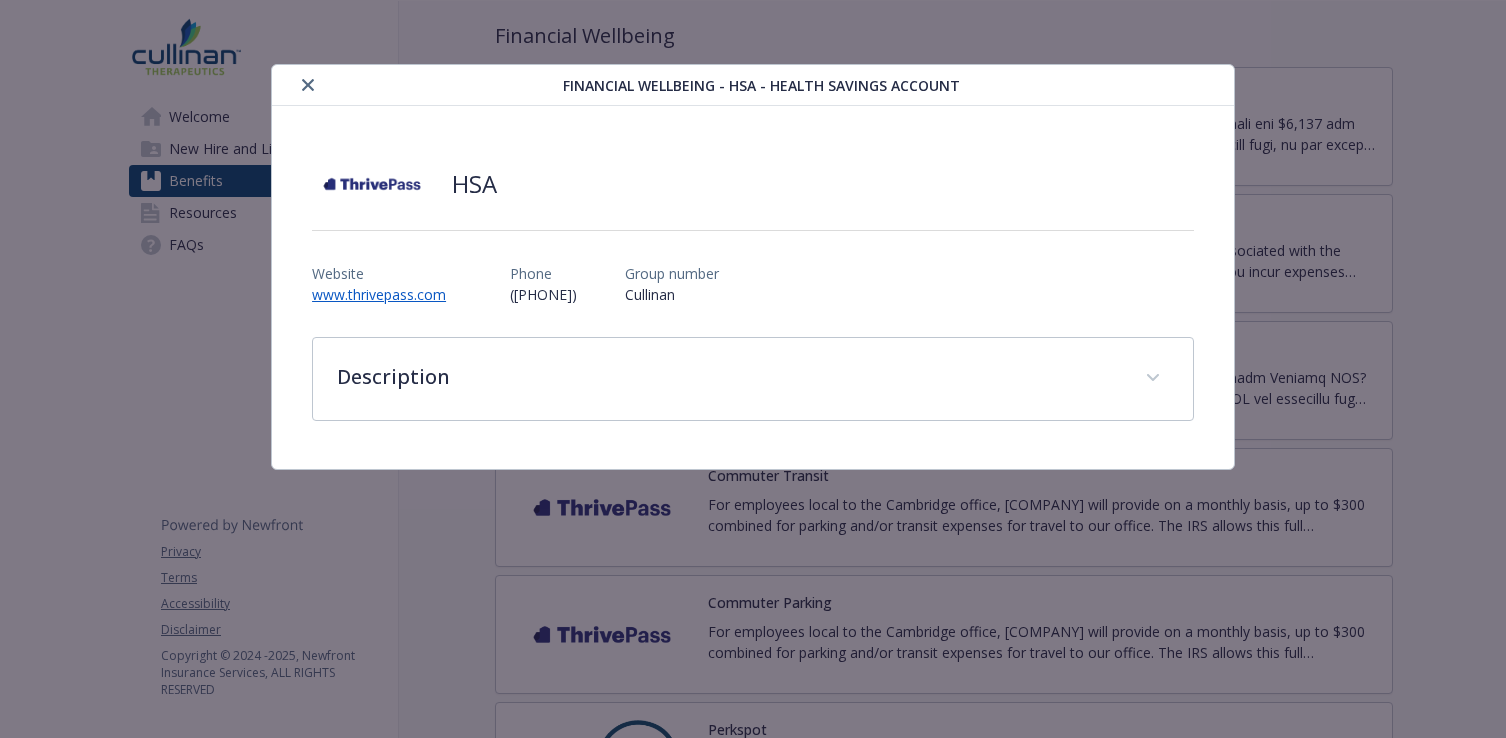 click 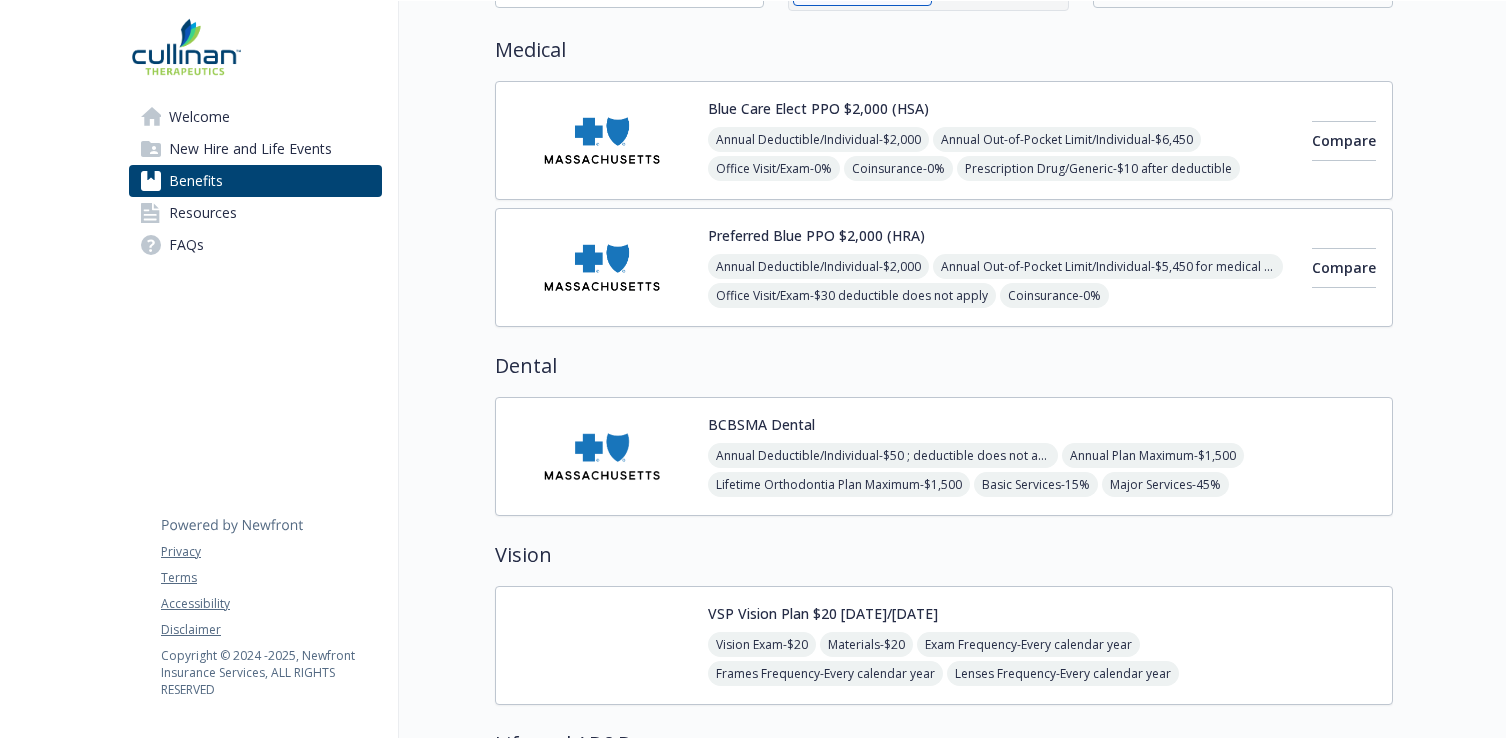 scroll, scrollTop: 0, scrollLeft: 0, axis: both 